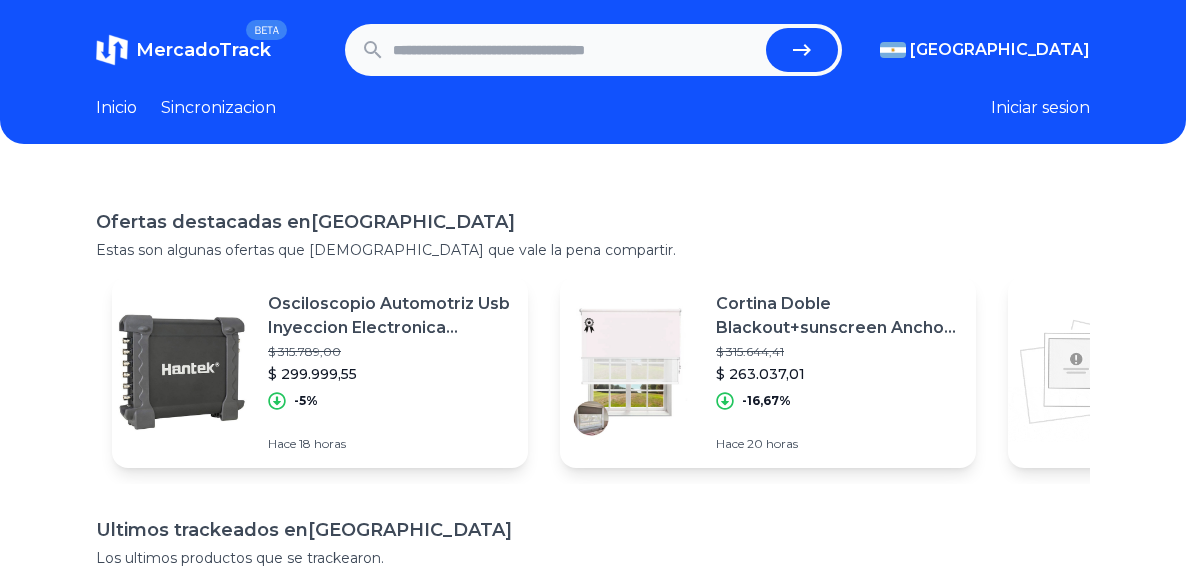 scroll, scrollTop: 0, scrollLeft: 0, axis: both 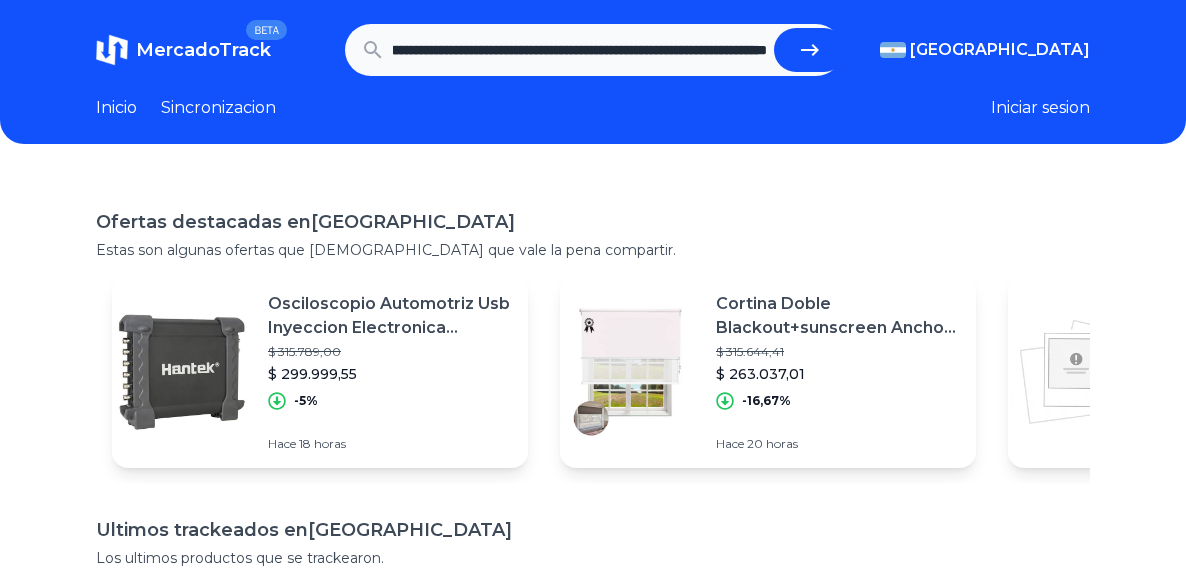click at bounding box center [810, 50] 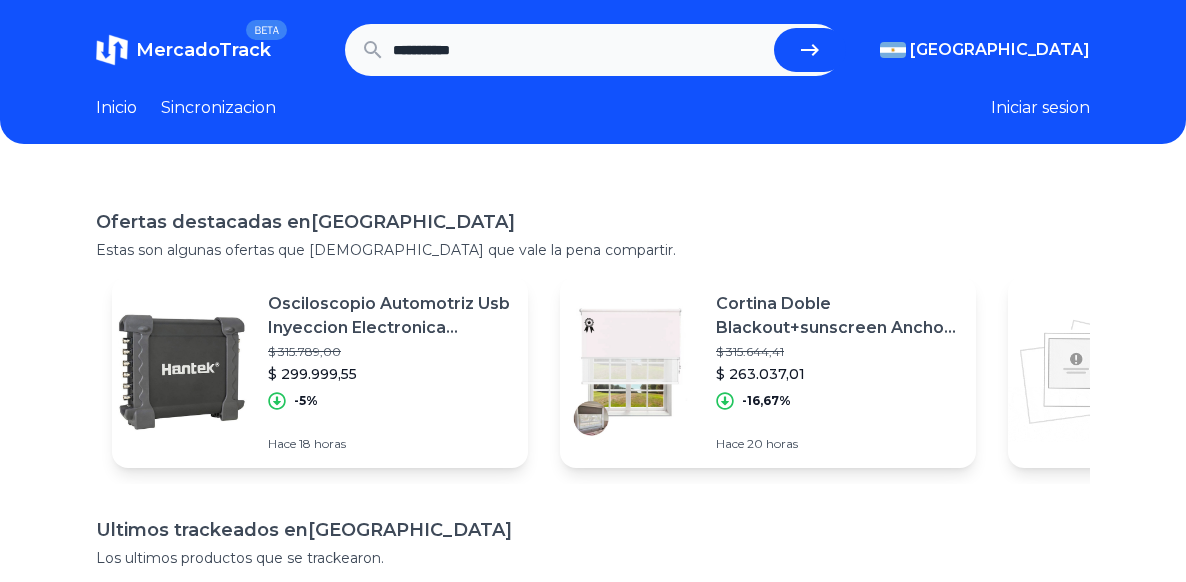 scroll, scrollTop: 0, scrollLeft: 0, axis: both 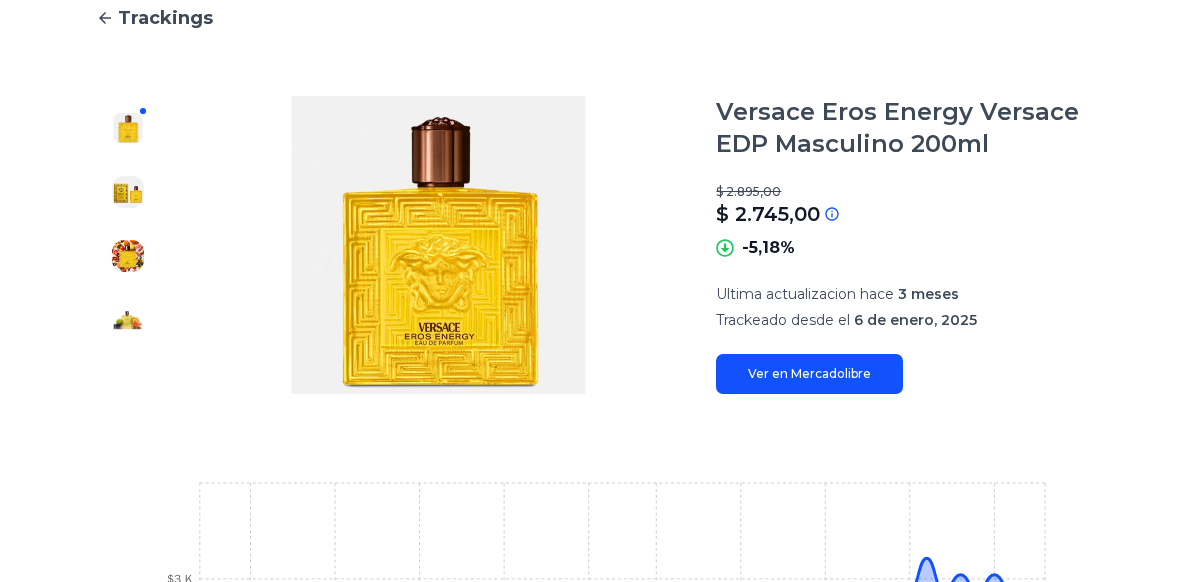 click on "Ver en Mercadolibre" at bounding box center [809, 374] 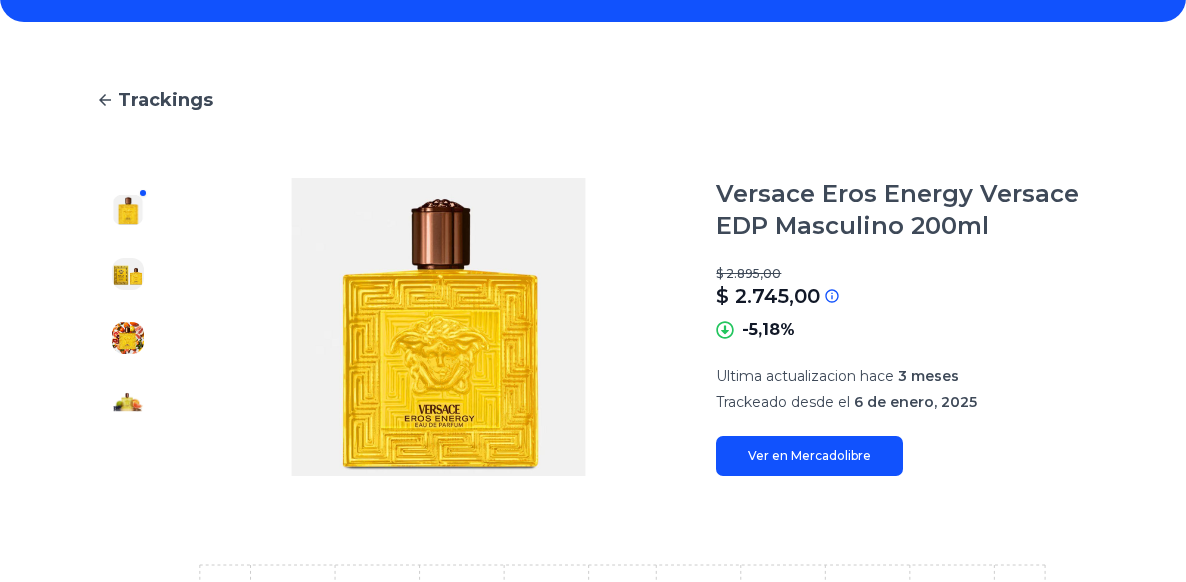 scroll, scrollTop: 0, scrollLeft: 0, axis: both 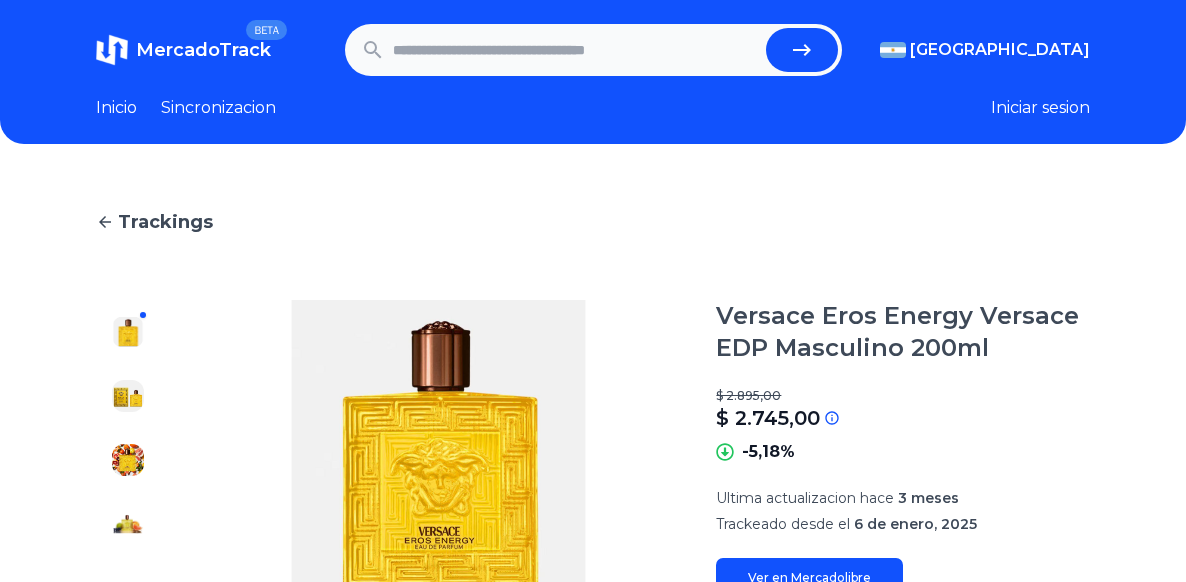 click at bounding box center (575, 50) 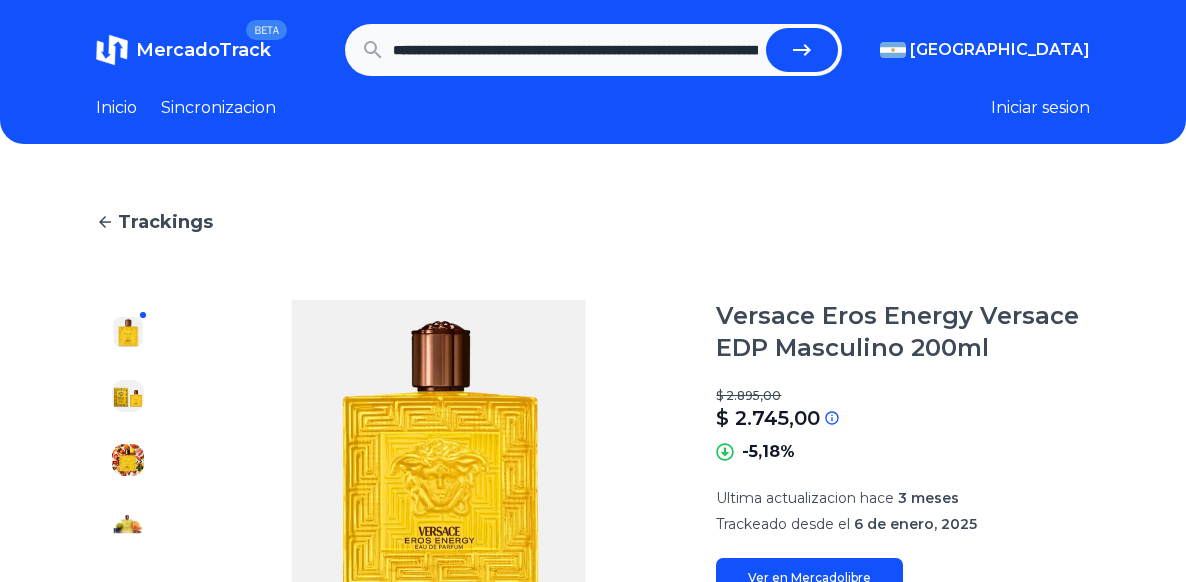 scroll, scrollTop: 0, scrollLeft: 1285, axis: horizontal 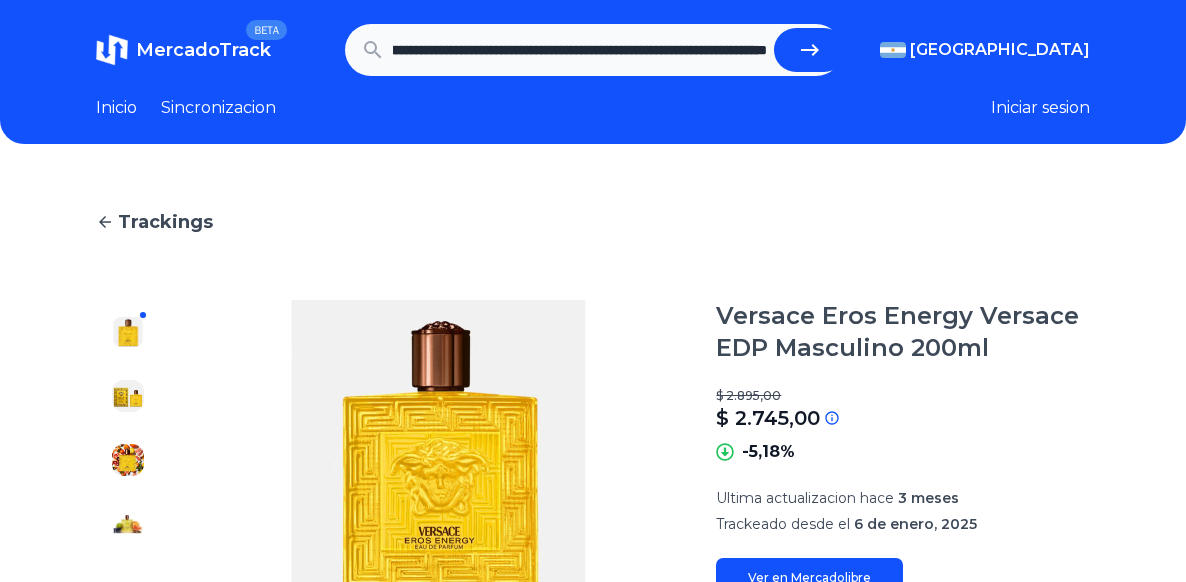 click at bounding box center (810, 50) 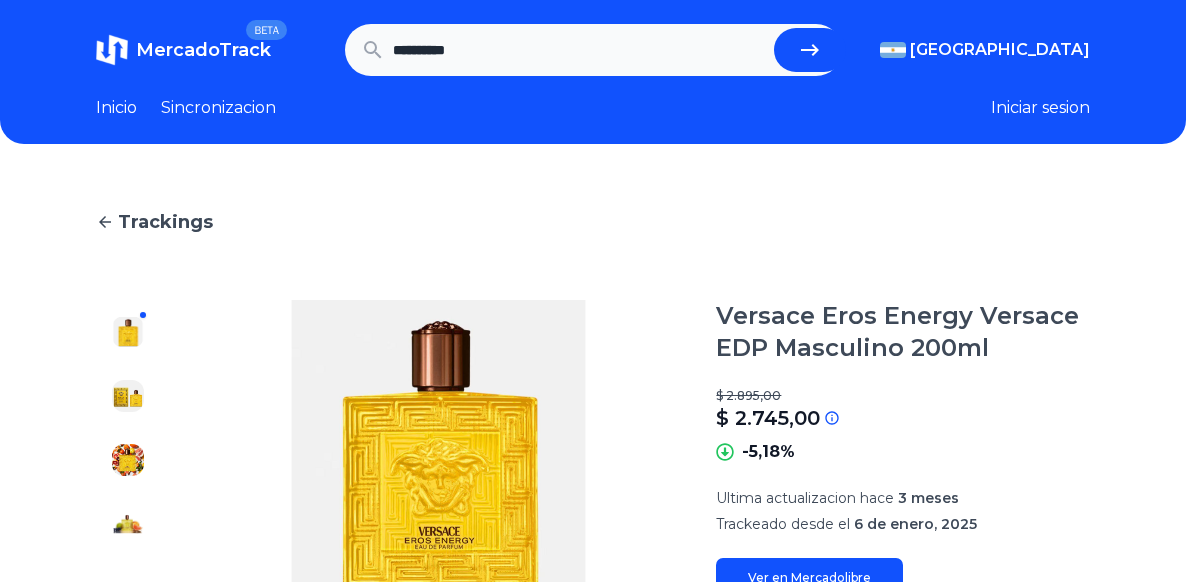 scroll, scrollTop: 0, scrollLeft: 0, axis: both 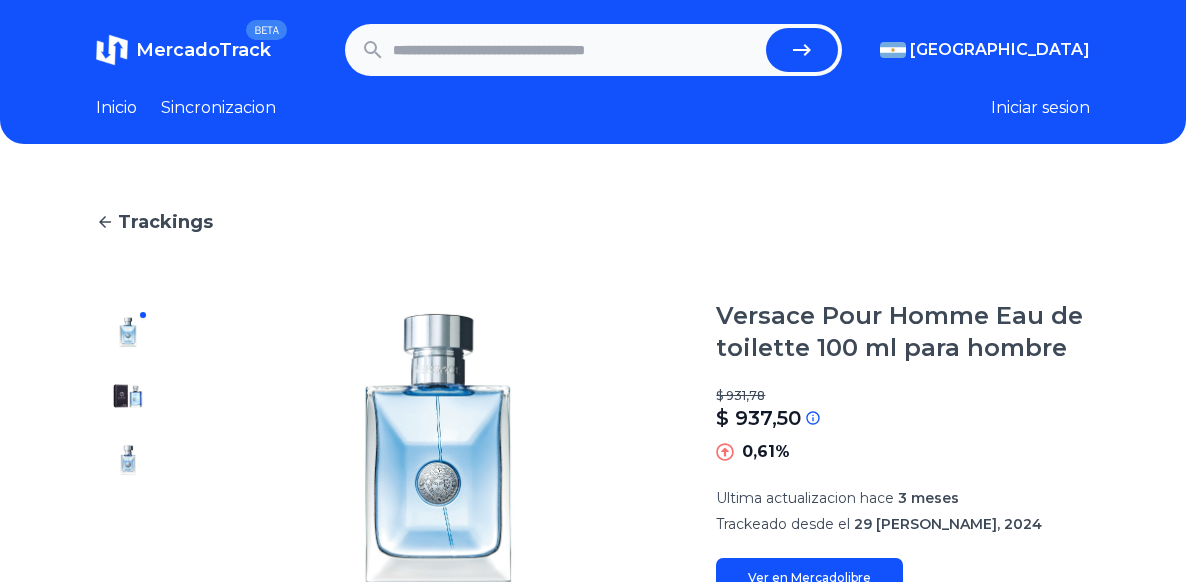 click at bounding box center [575, 50] 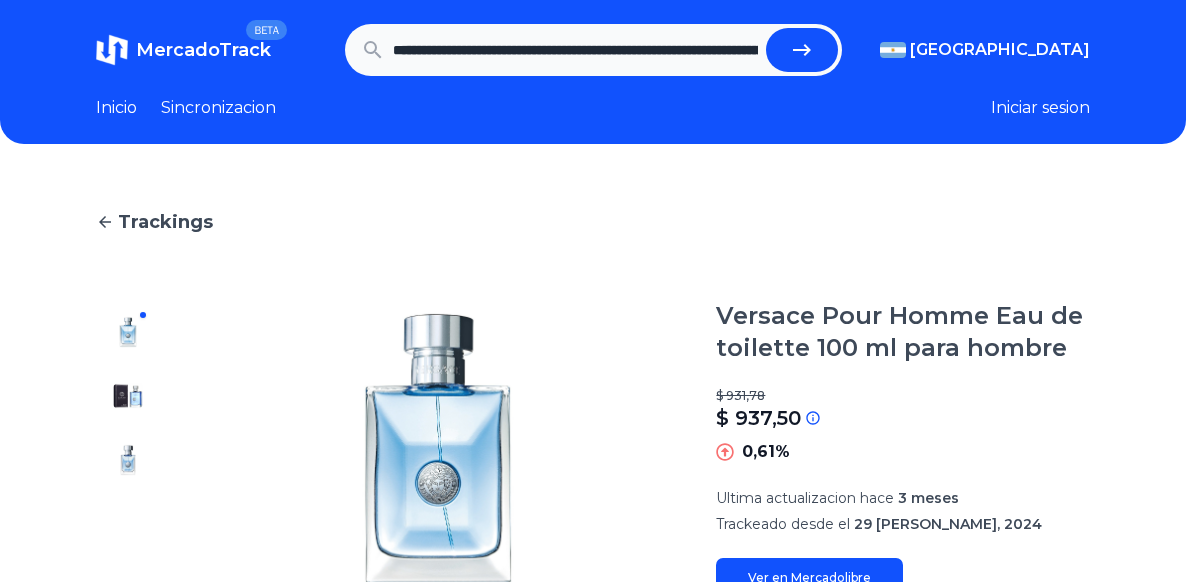 scroll, scrollTop: 0, scrollLeft: 5763, axis: horizontal 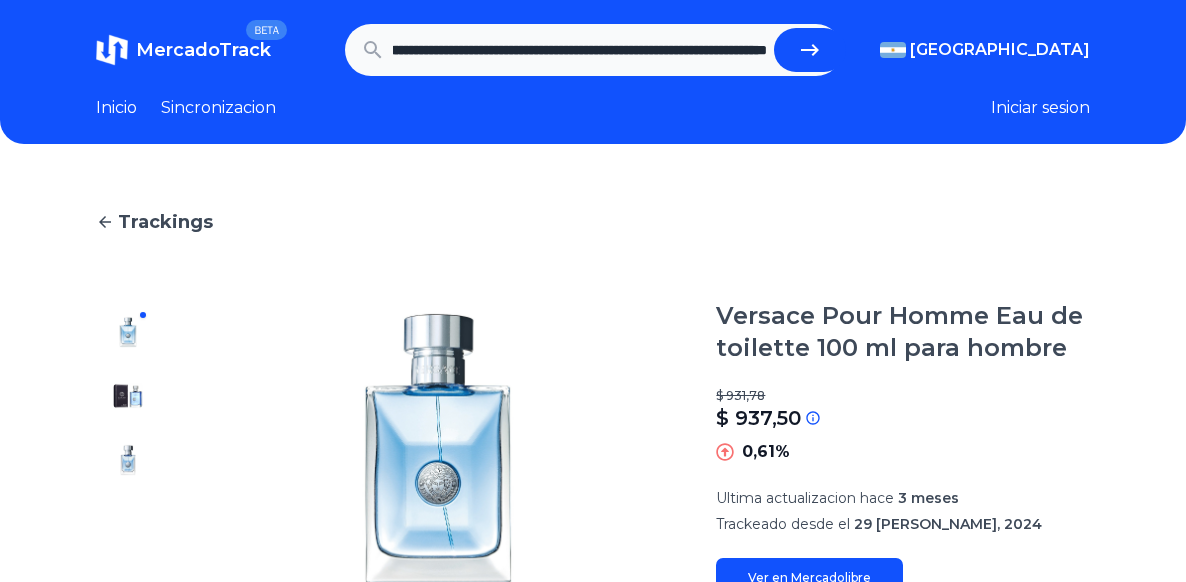 click 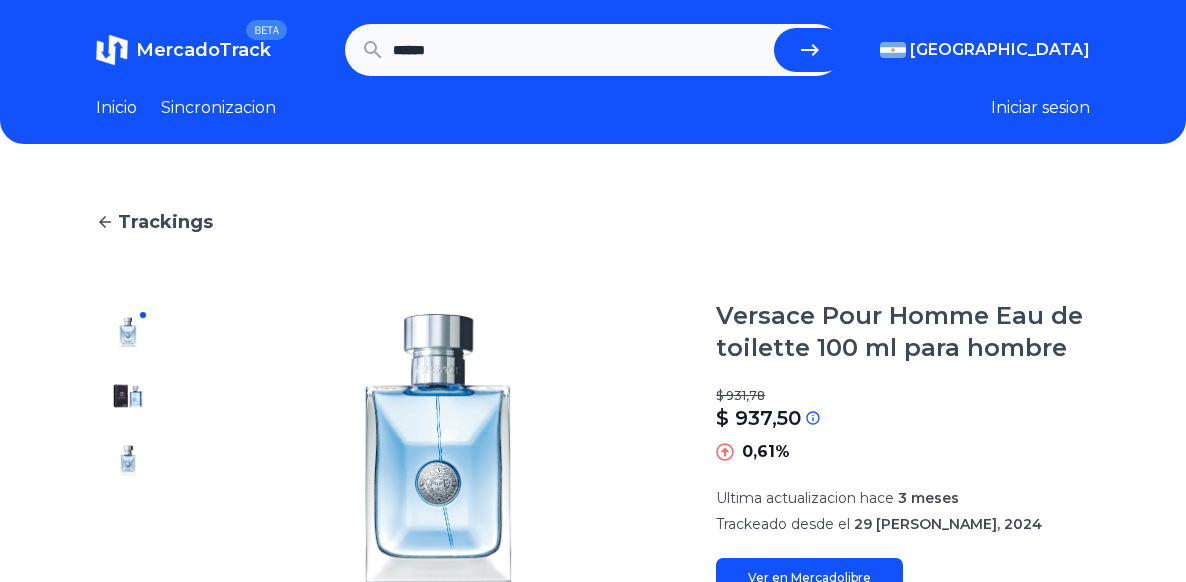 scroll, scrollTop: 0, scrollLeft: 0, axis: both 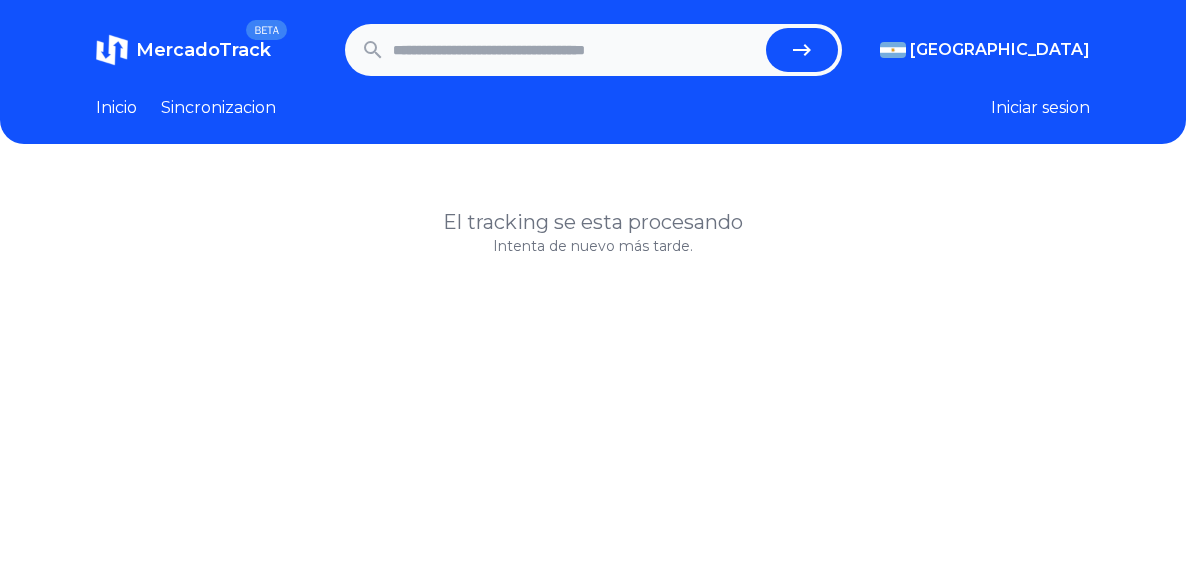 click at bounding box center [575, 50] 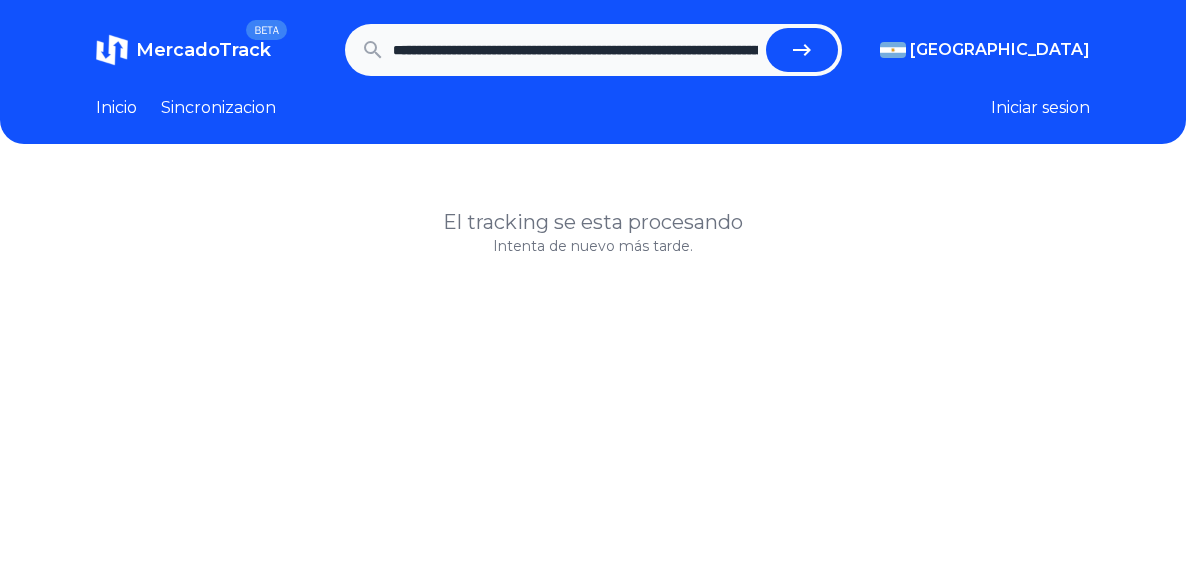 scroll, scrollTop: 0, scrollLeft: 5763, axis: horizontal 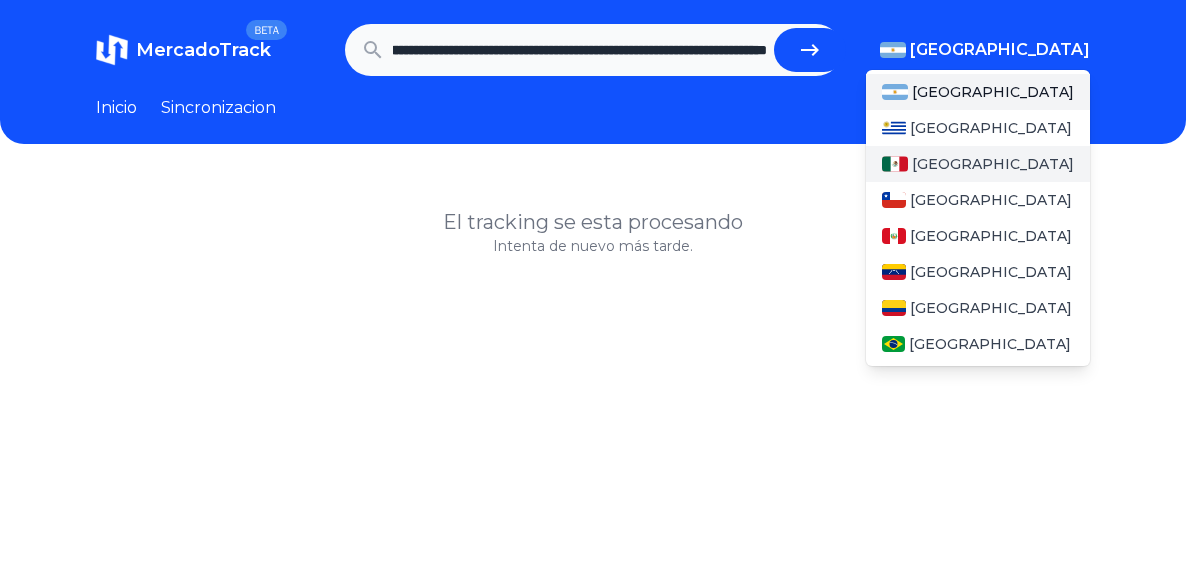 type on "**********" 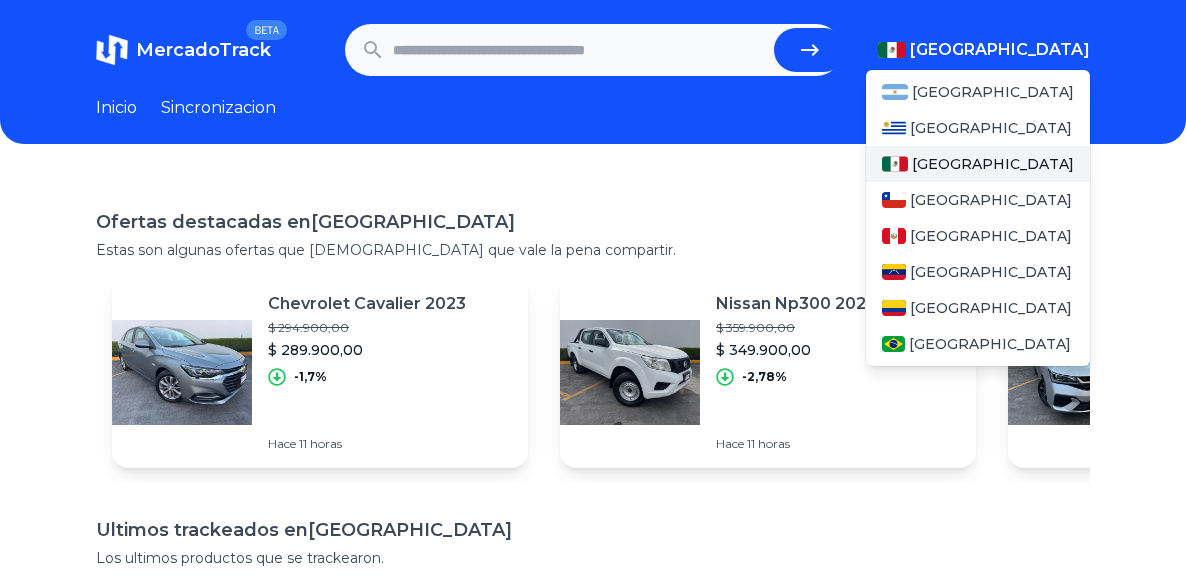 scroll, scrollTop: 0, scrollLeft: 0, axis: both 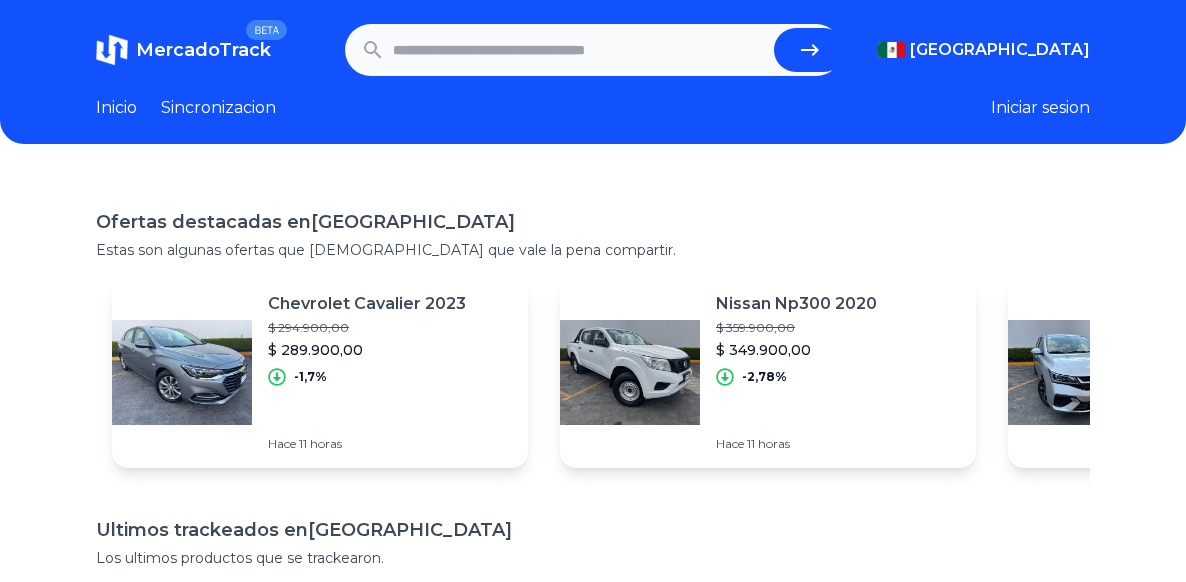 click at bounding box center [580, 50] 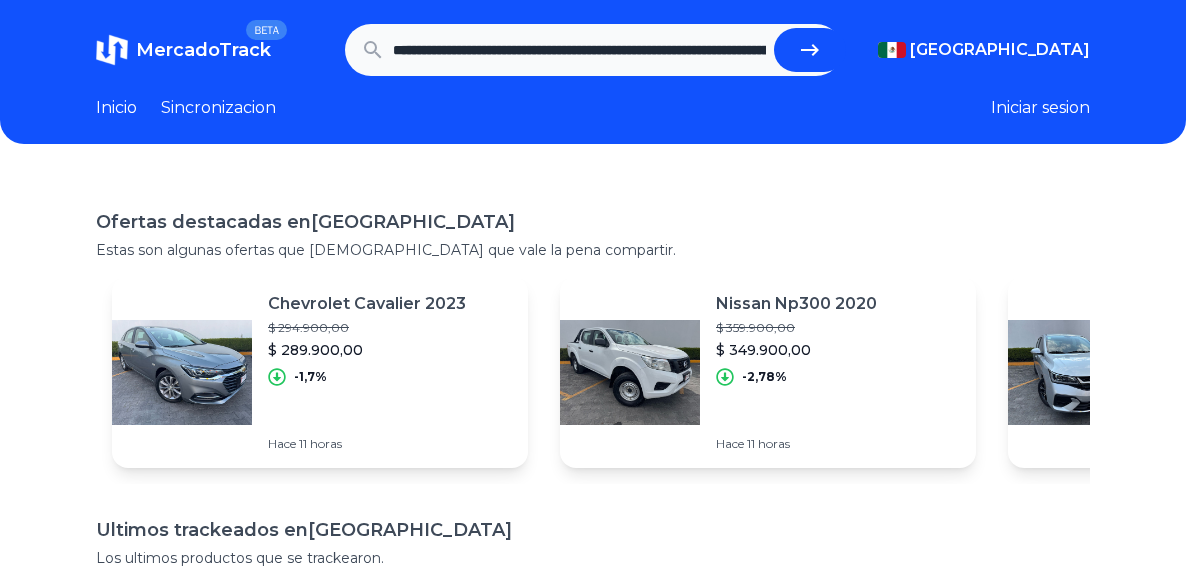 scroll, scrollTop: 0, scrollLeft: 390, axis: horizontal 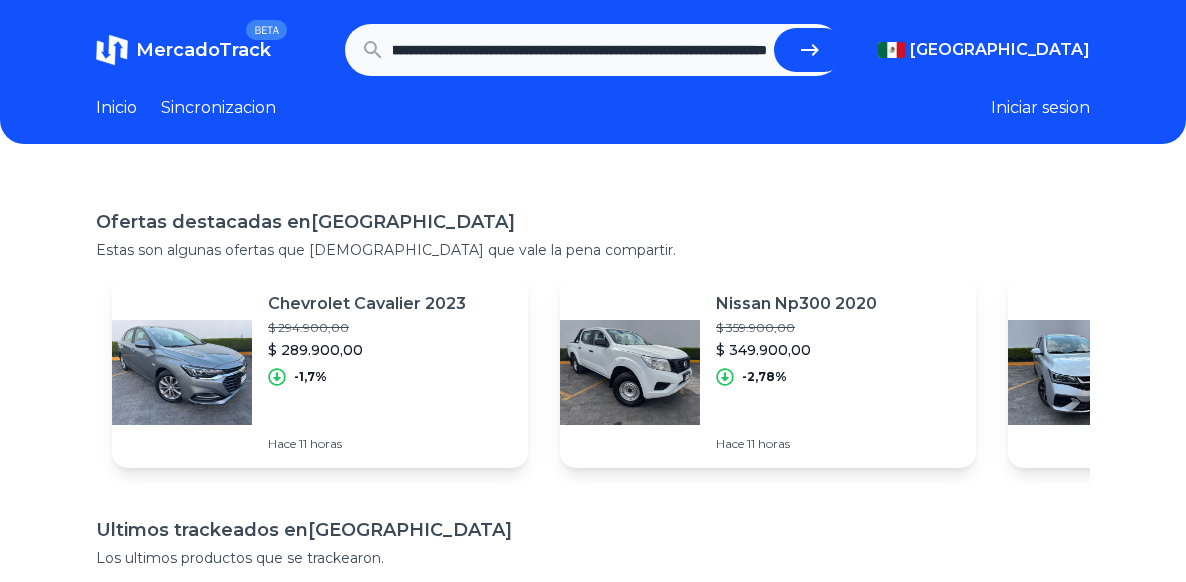 click 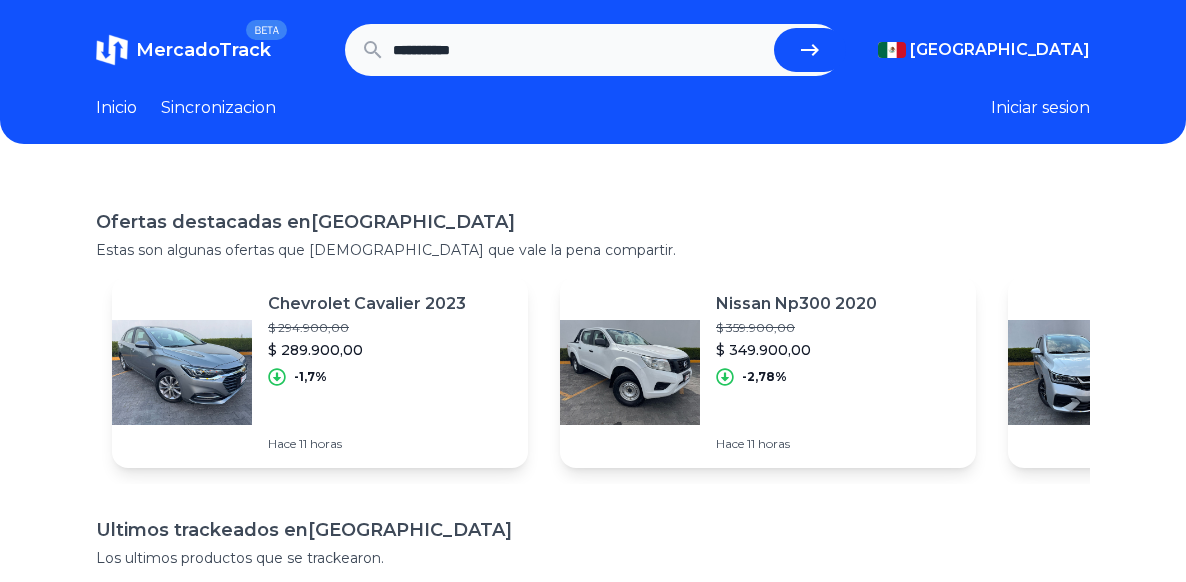 scroll, scrollTop: 0, scrollLeft: 0, axis: both 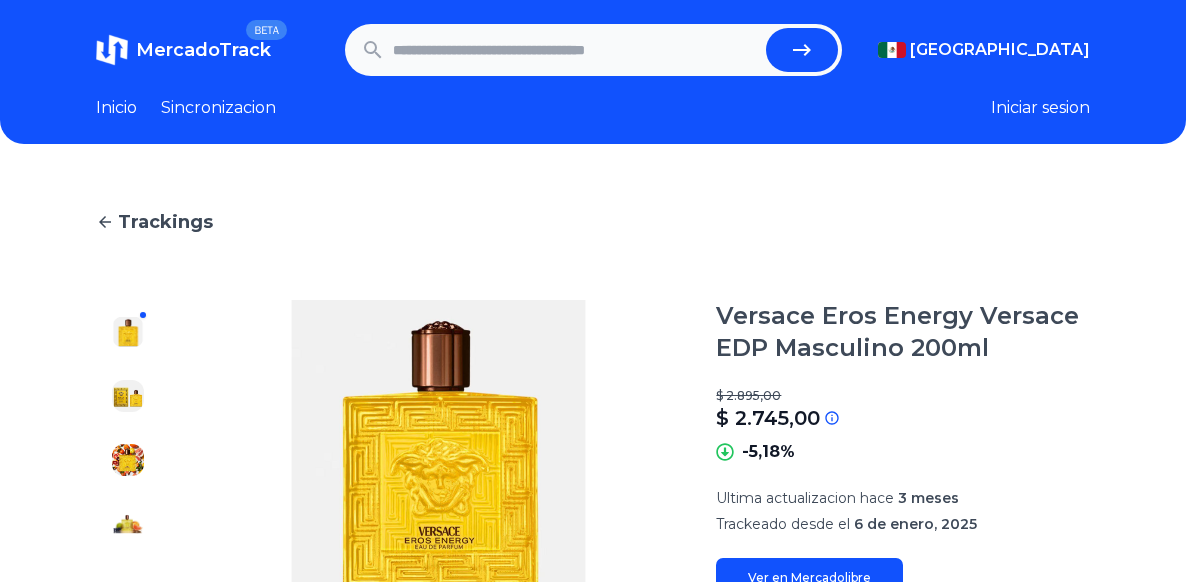 click at bounding box center [575, 50] 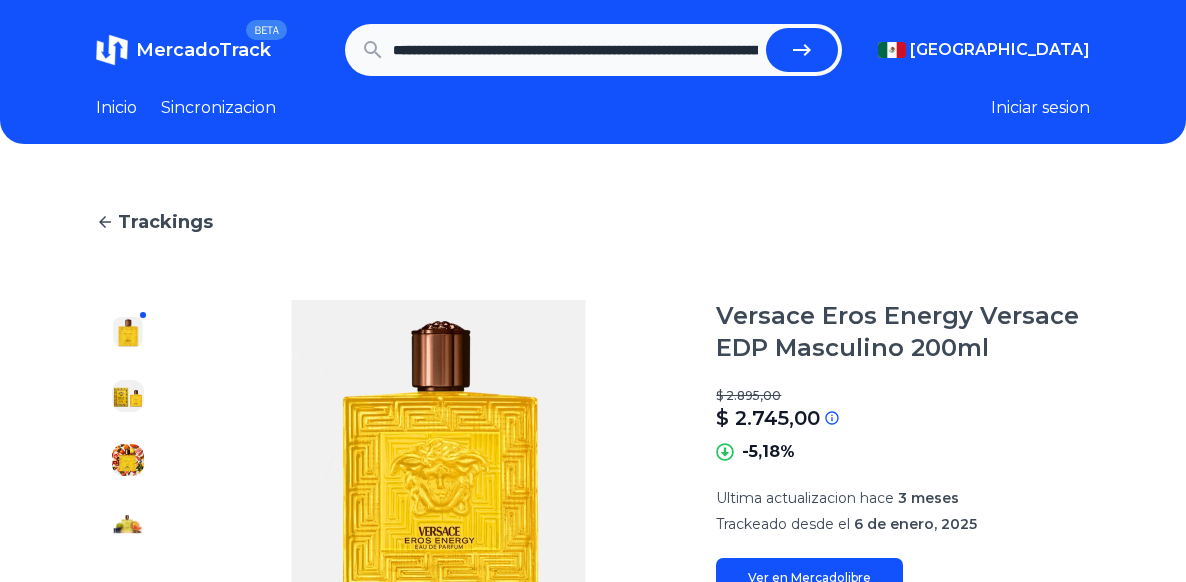 scroll, scrollTop: 0, scrollLeft: 934, axis: horizontal 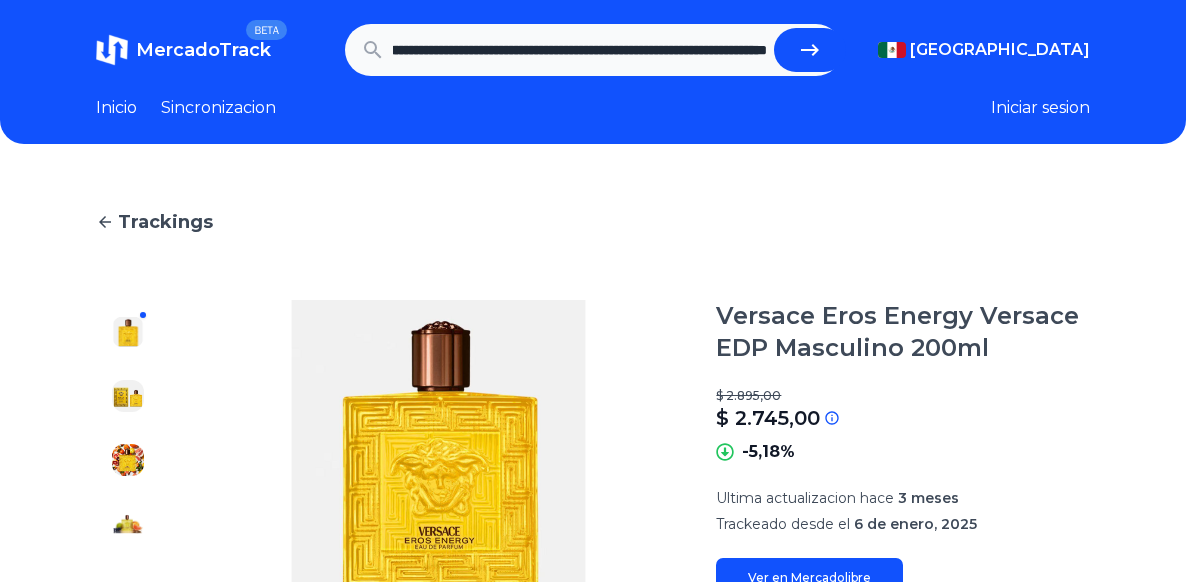 click at bounding box center [810, 50] 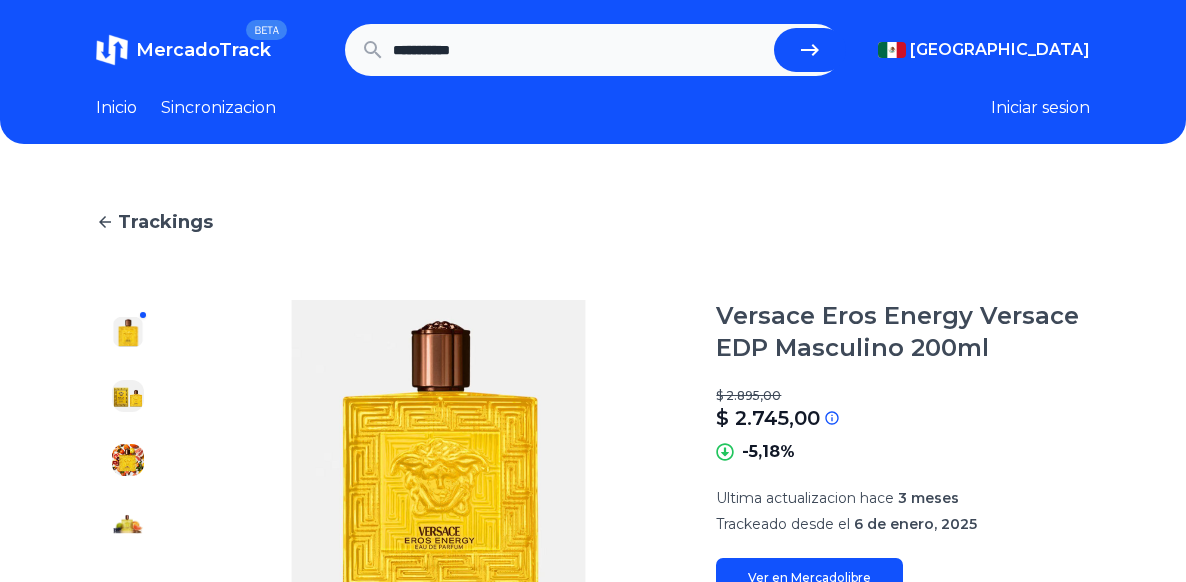 scroll, scrollTop: 0, scrollLeft: 0, axis: both 